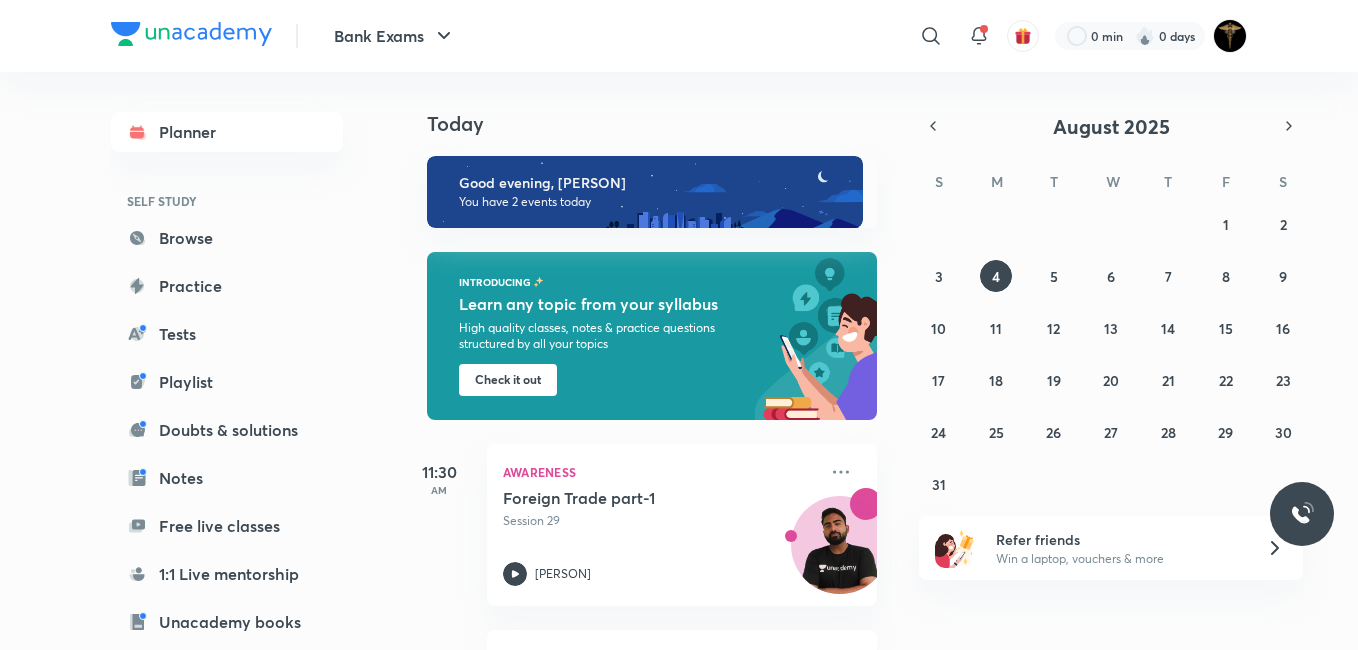 scroll, scrollTop: 0, scrollLeft: 0, axis: both 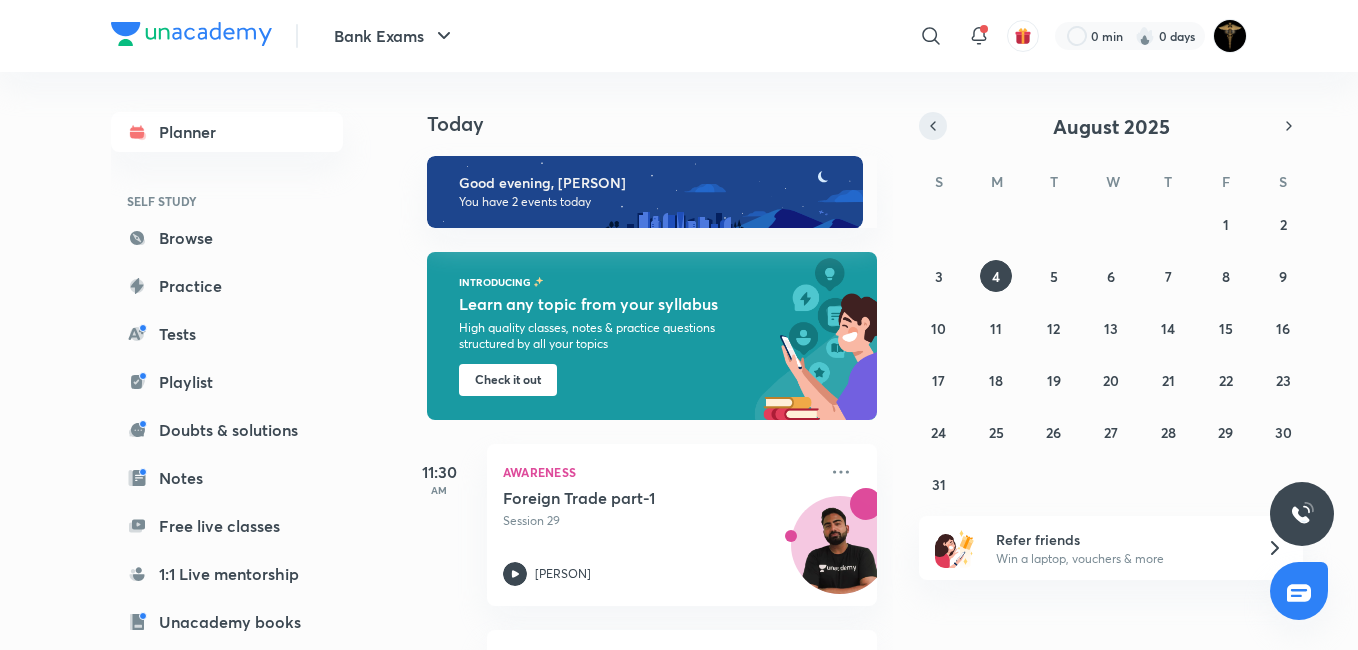 click 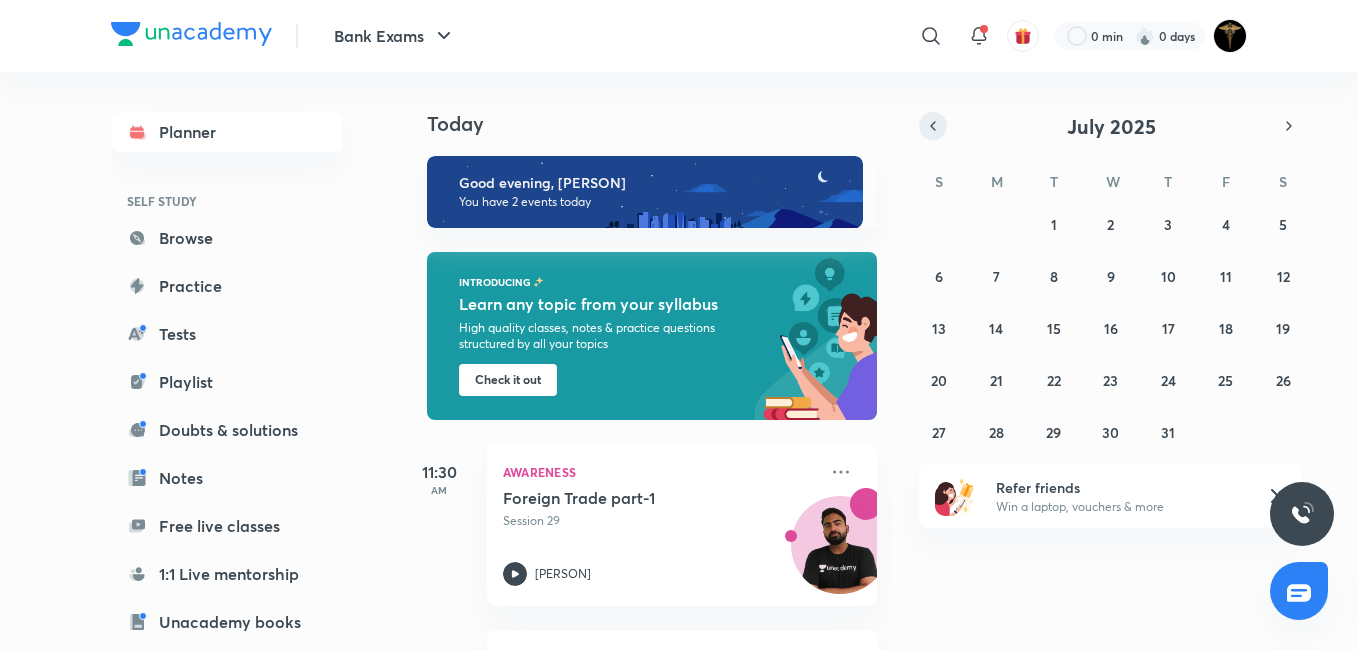 click 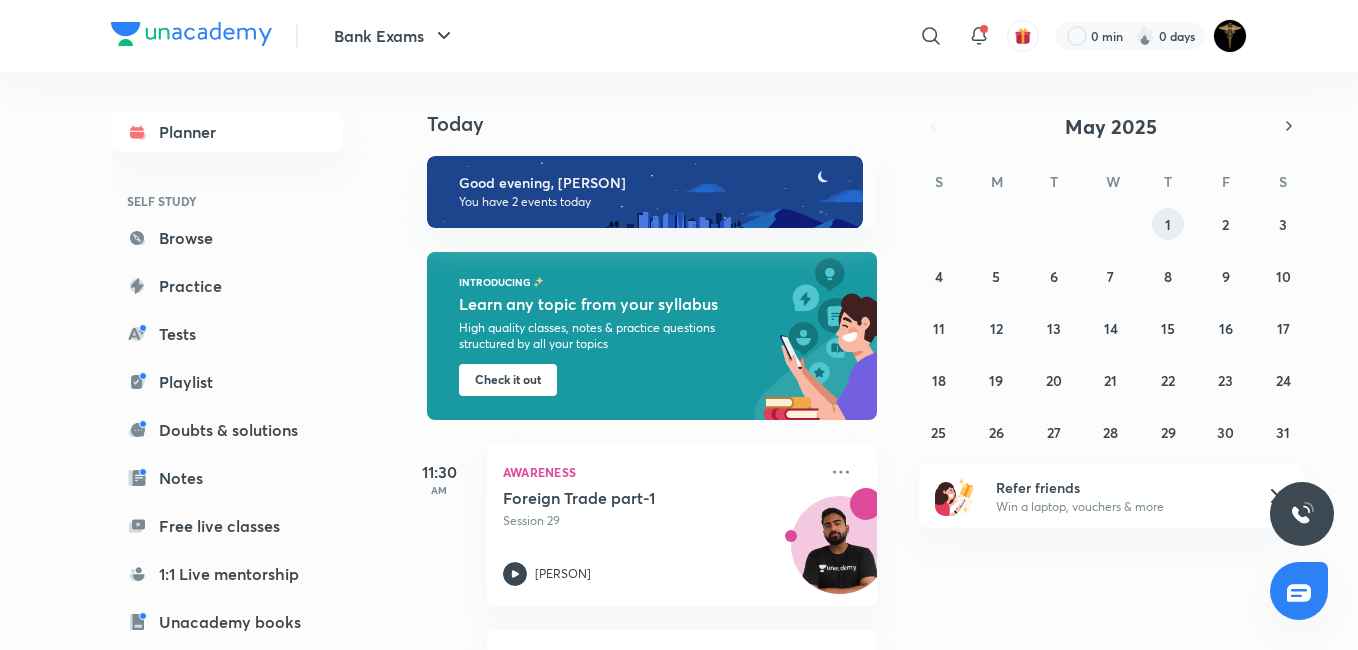 click on "1" at bounding box center [1168, 224] 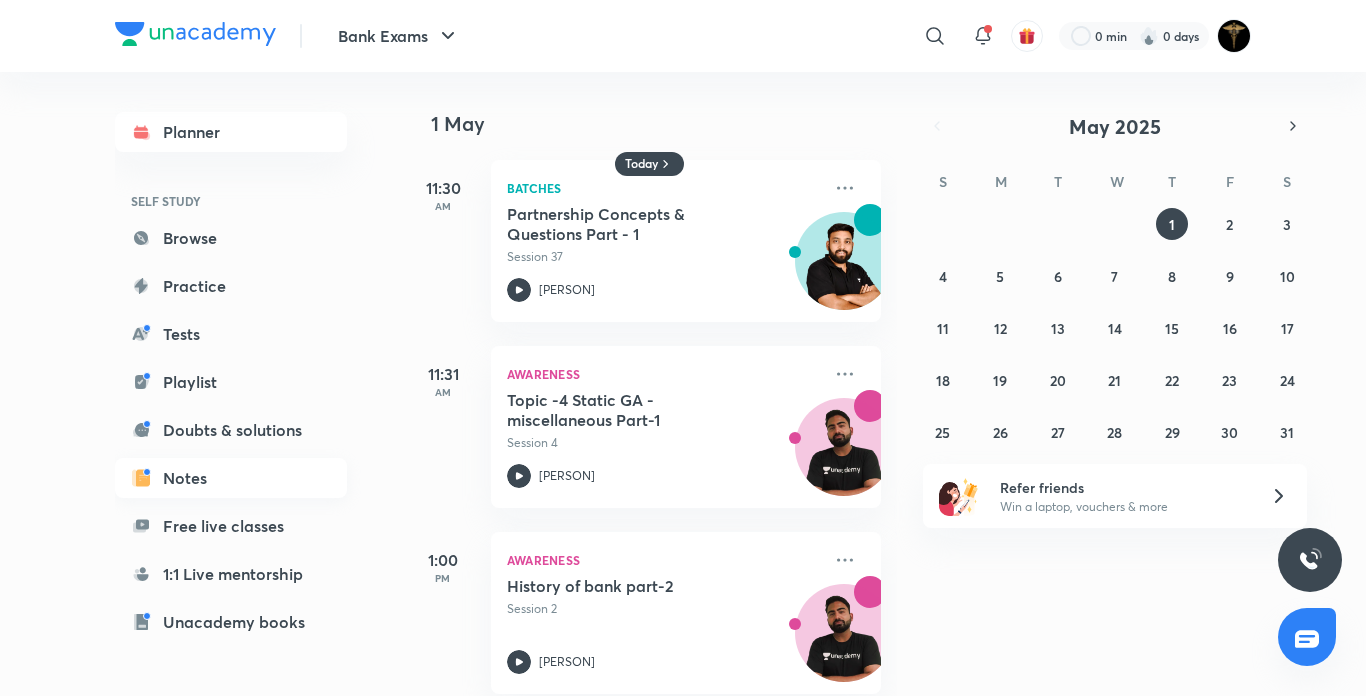 click on "Notes" at bounding box center (231, 478) 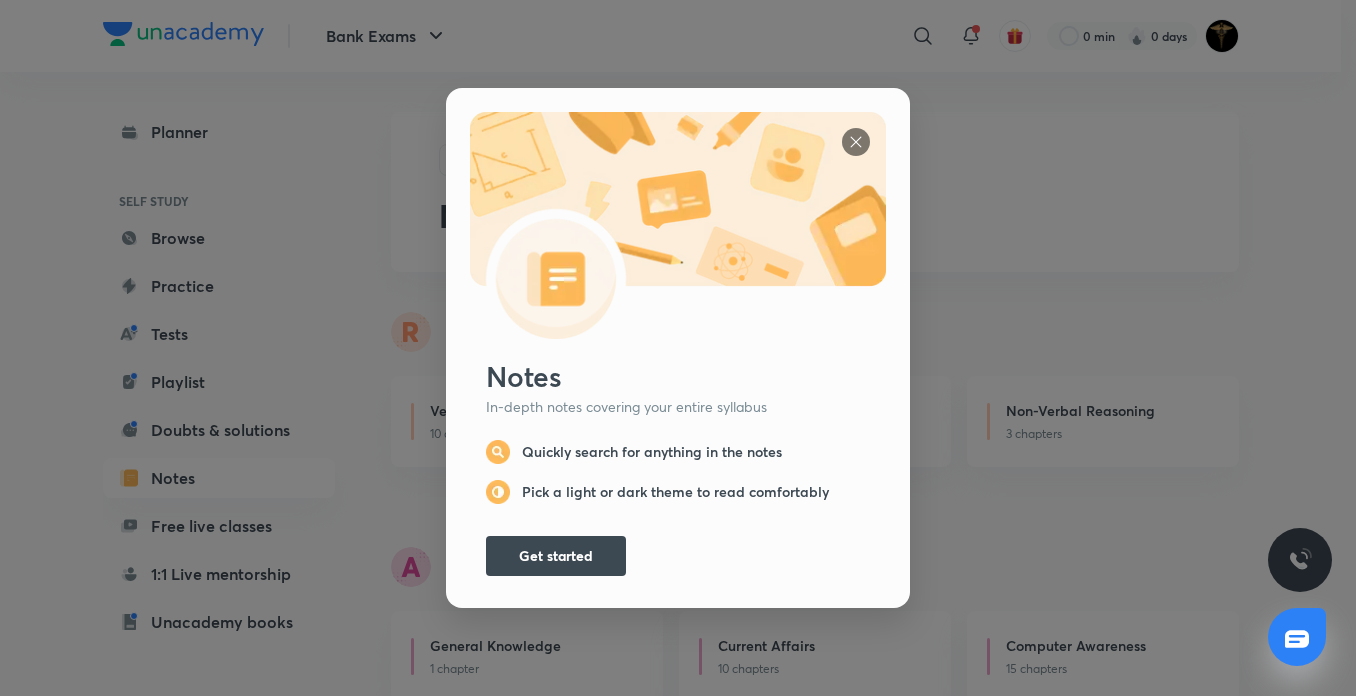 scroll, scrollTop: 0, scrollLeft: 0, axis: both 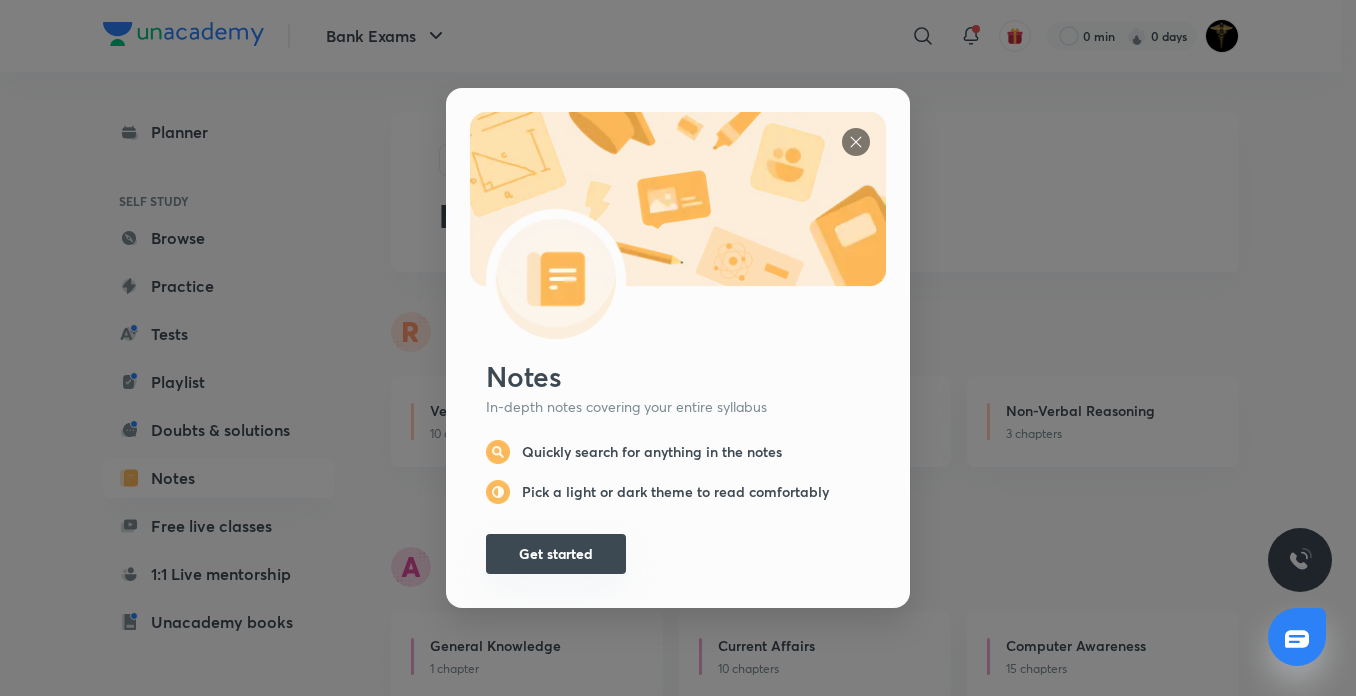 click on "Get started" at bounding box center [556, 554] 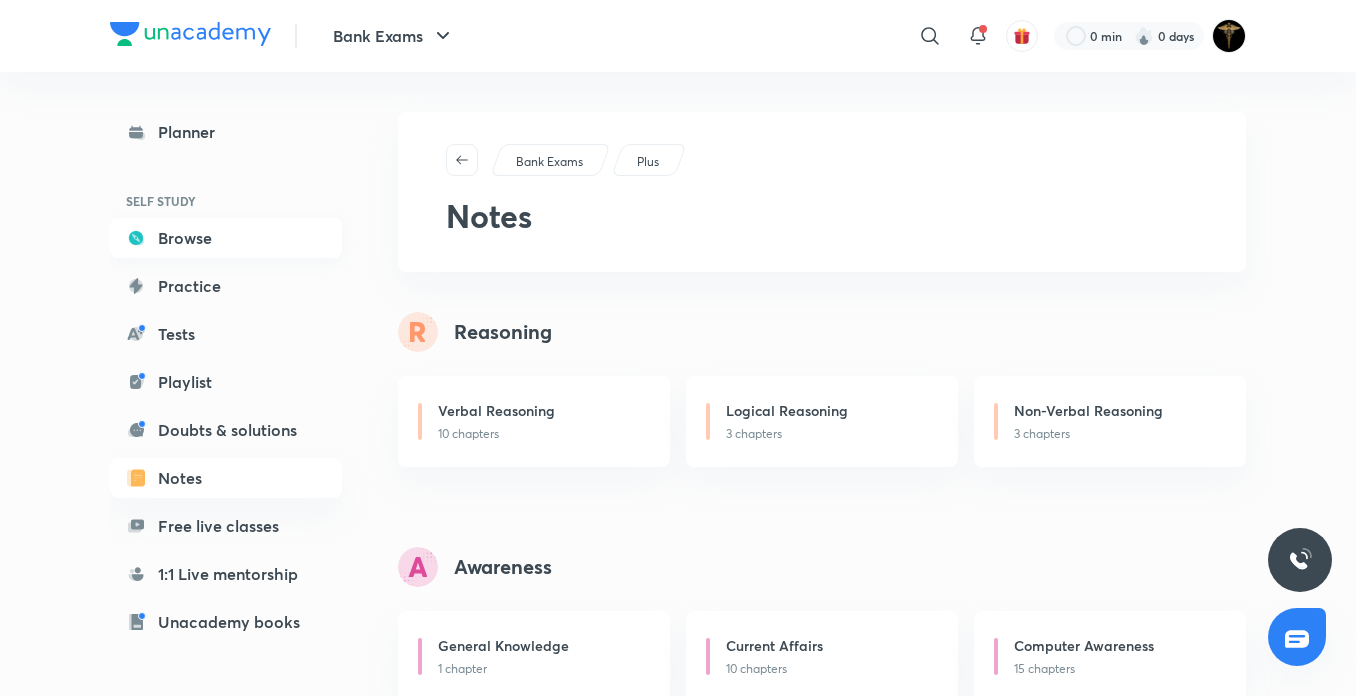 click on "Browse" at bounding box center (226, 238) 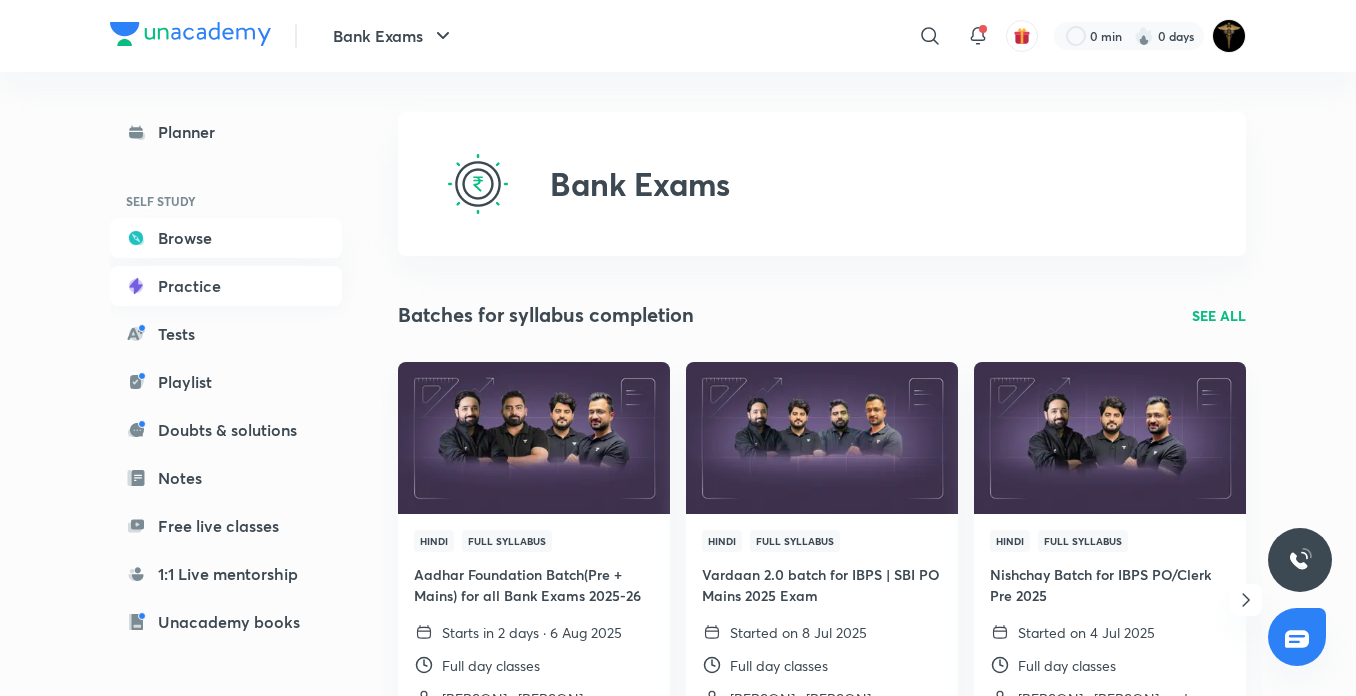 click on "Practice" at bounding box center [226, 286] 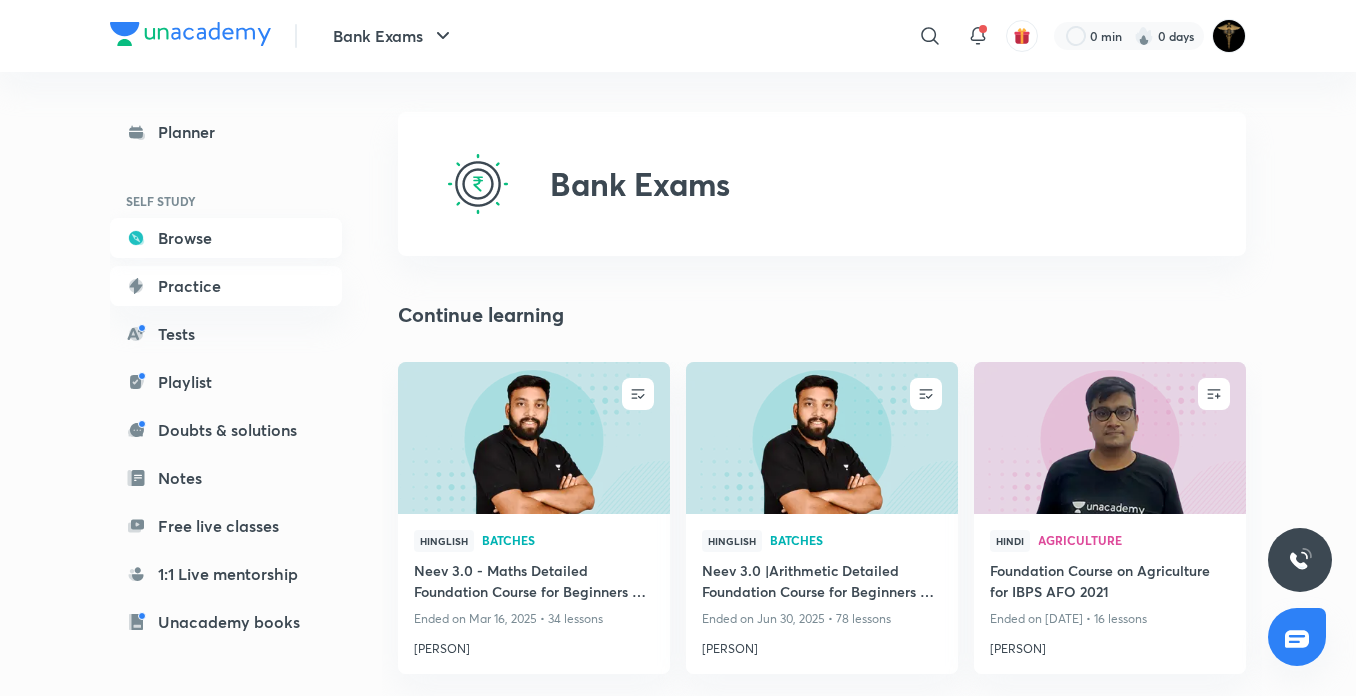 click on "Browse" at bounding box center [226, 238] 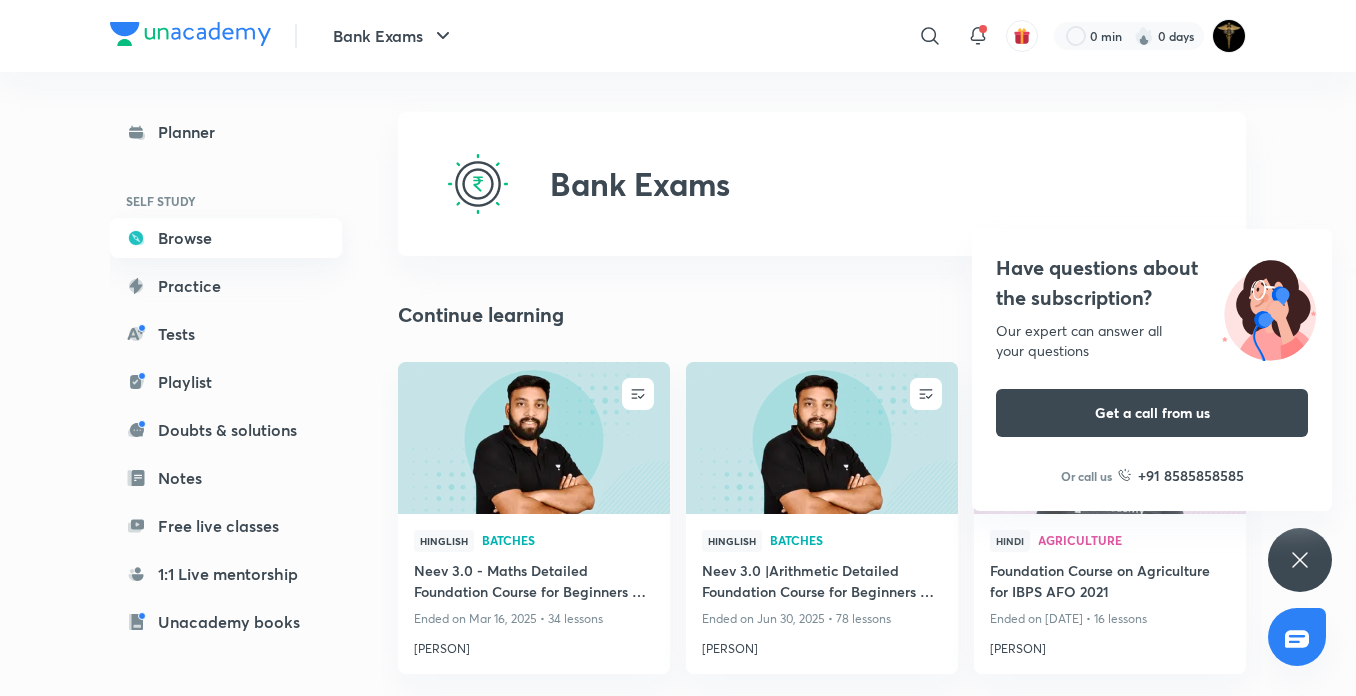 click on "Browse" at bounding box center (226, 238) 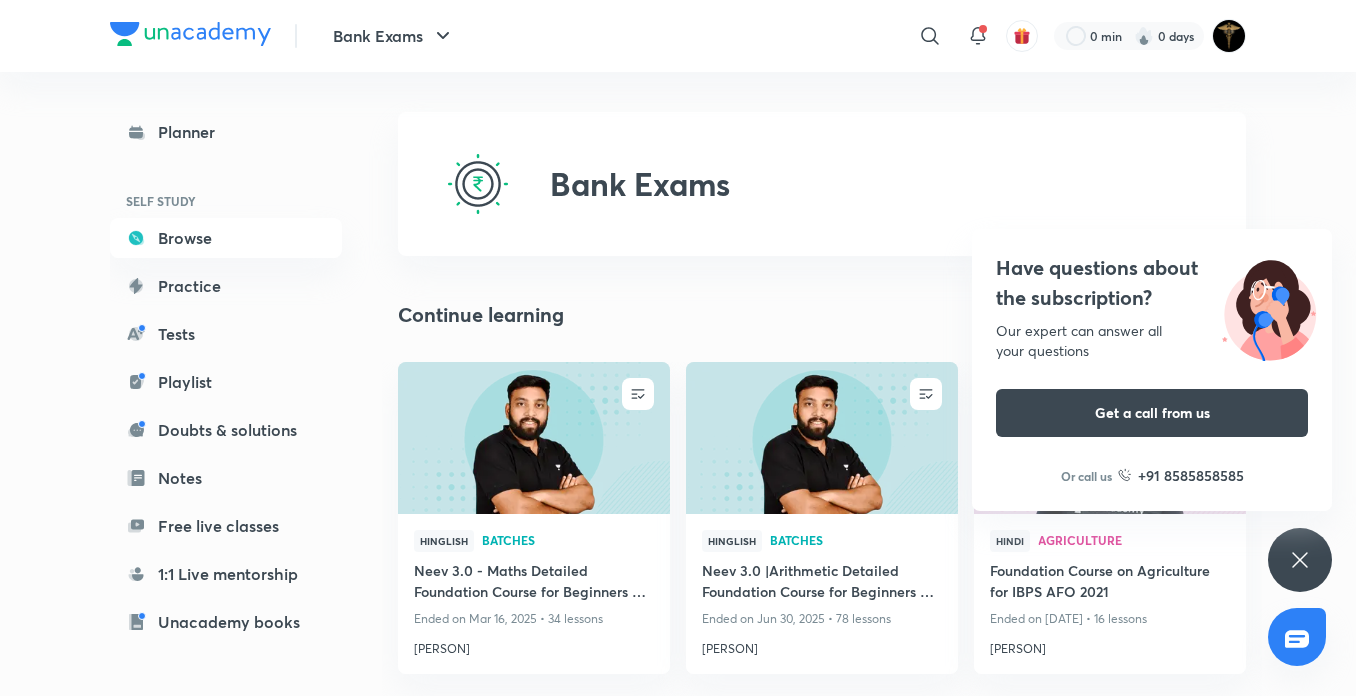 click 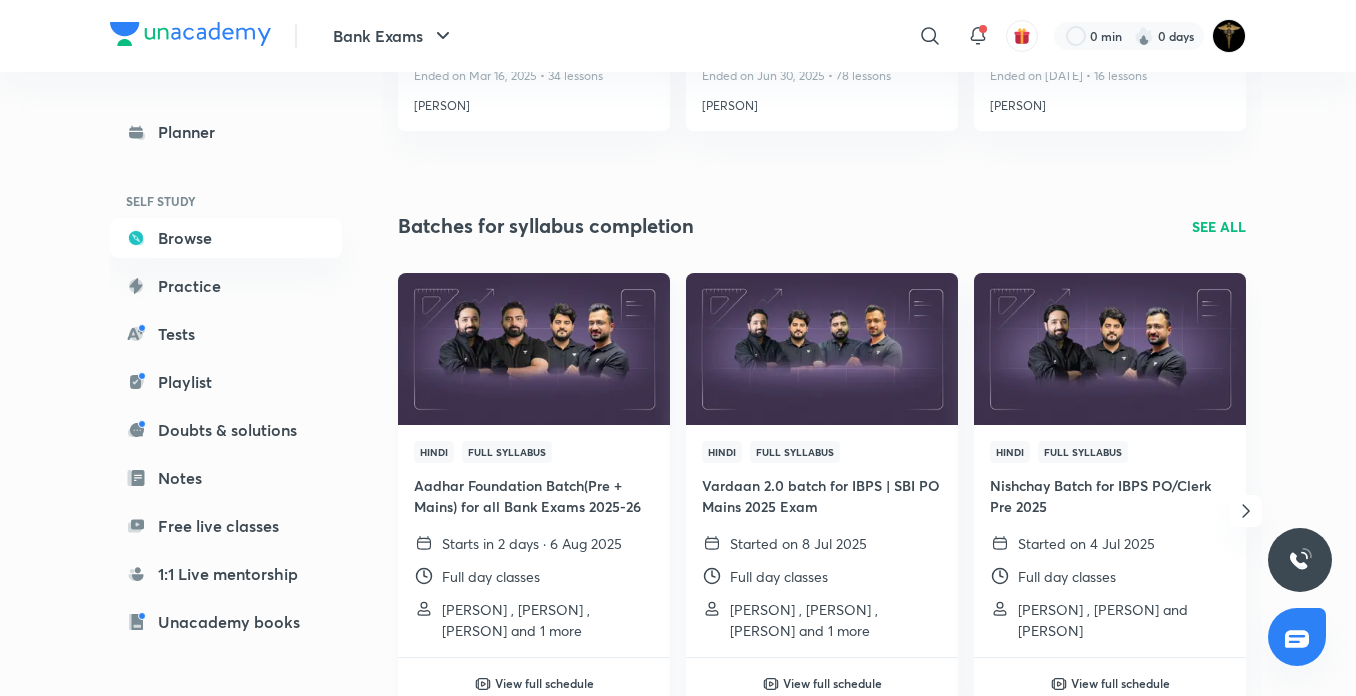 scroll, scrollTop: 467, scrollLeft: 0, axis: vertical 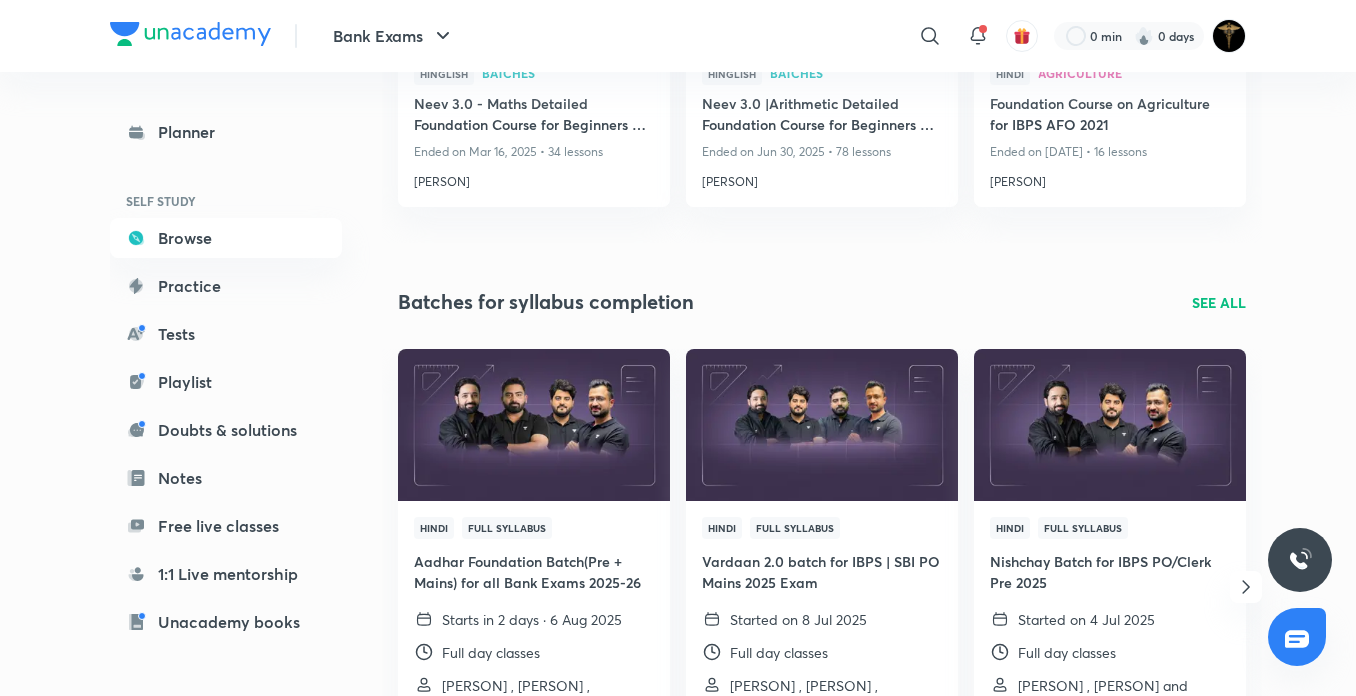 click on "SEE ALL" at bounding box center (1219, 302) 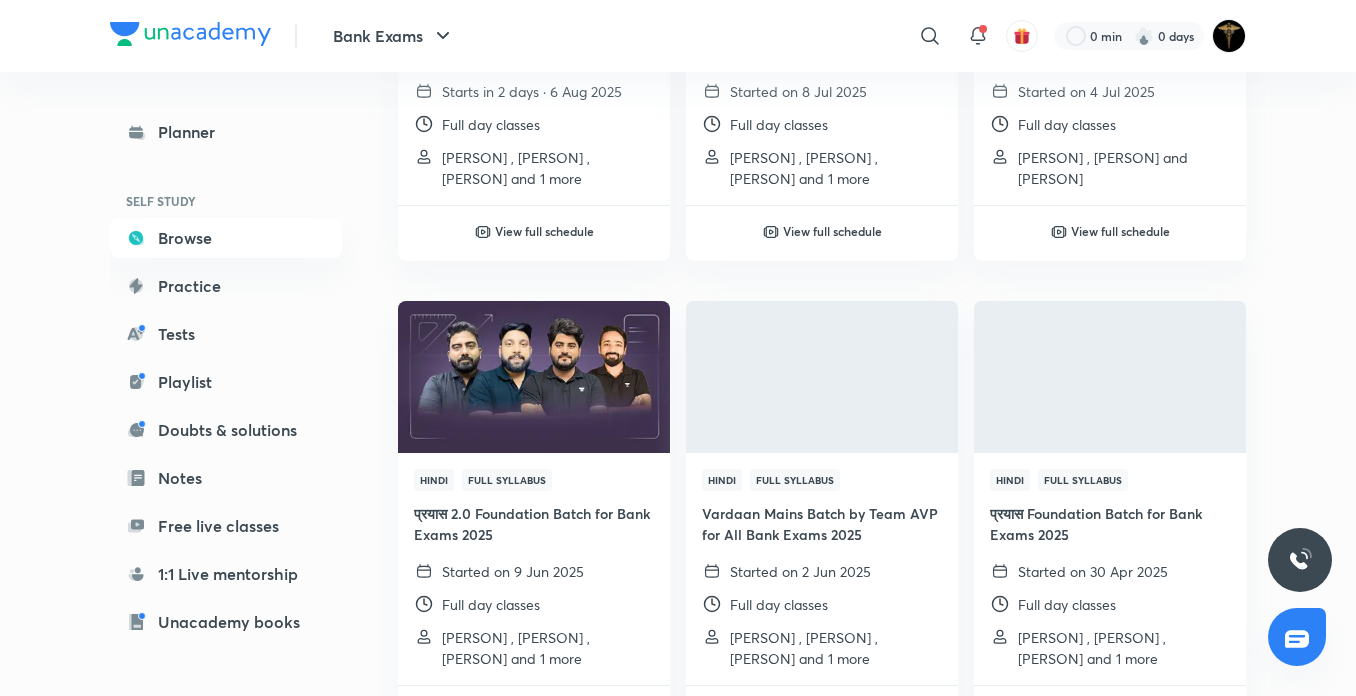 scroll, scrollTop: 0, scrollLeft: 0, axis: both 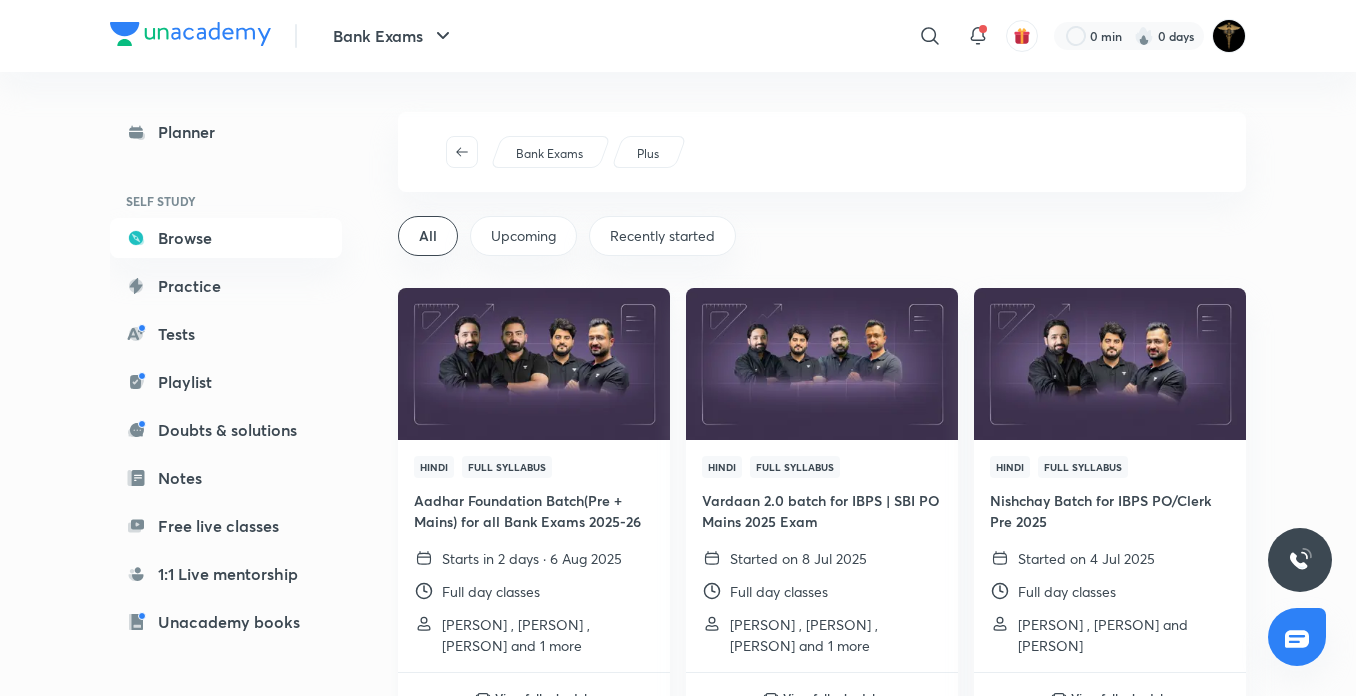 click at bounding box center [533, 363] 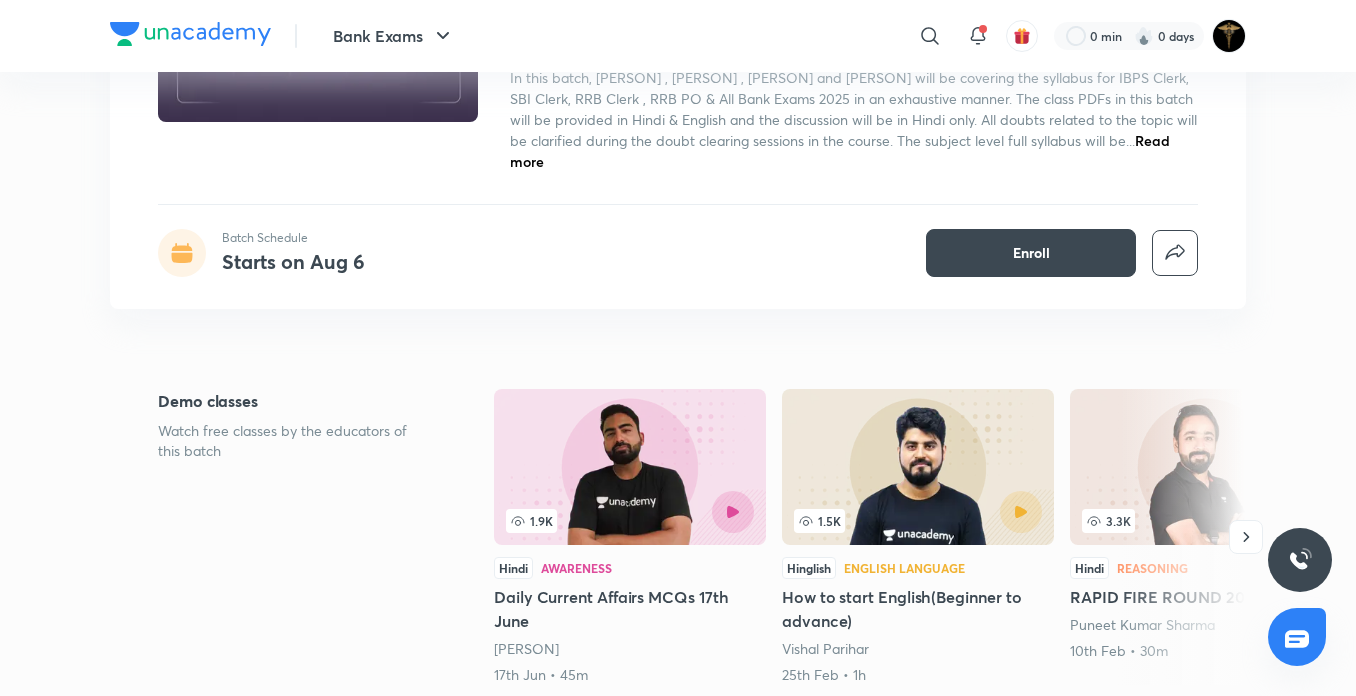 scroll, scrollTop: 233, scrollLeft: 0, axis: vertical 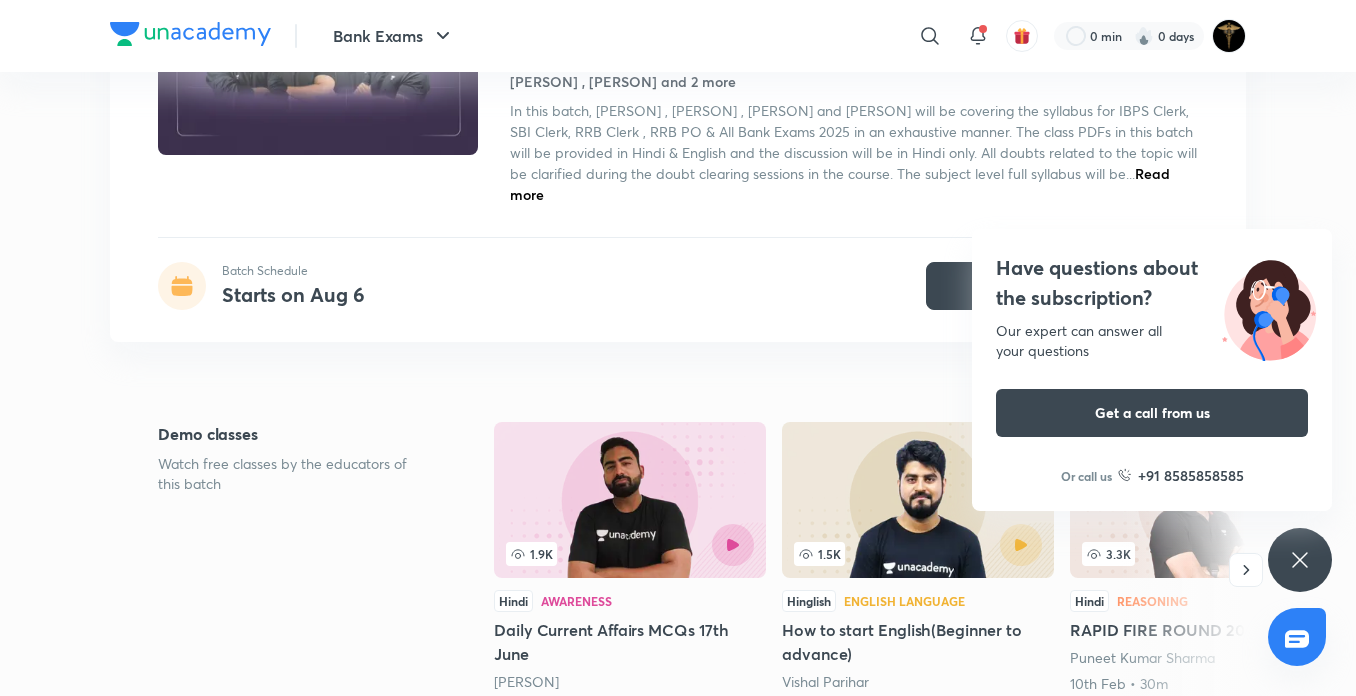 click on "Have questions about the subscription? Our expert can answer all your questions Get a call from us Or call us +91 8585858585" at bounding box center (1300, 560) 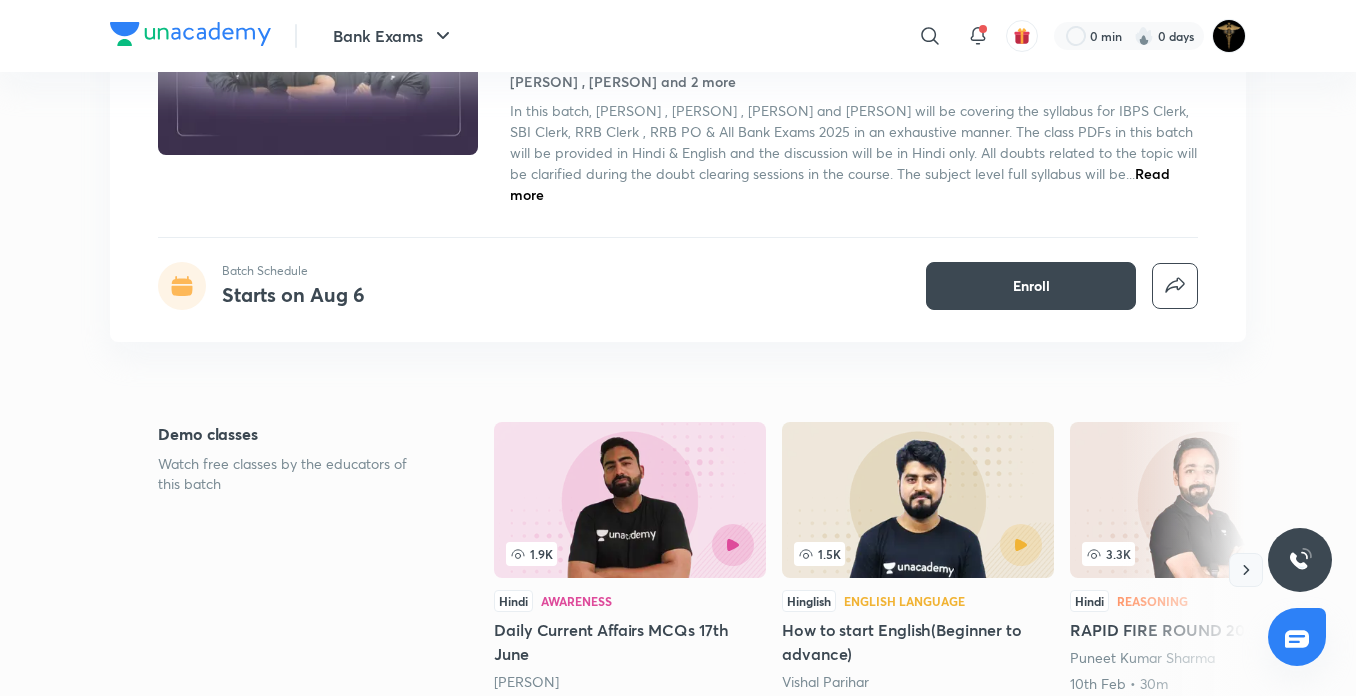 click 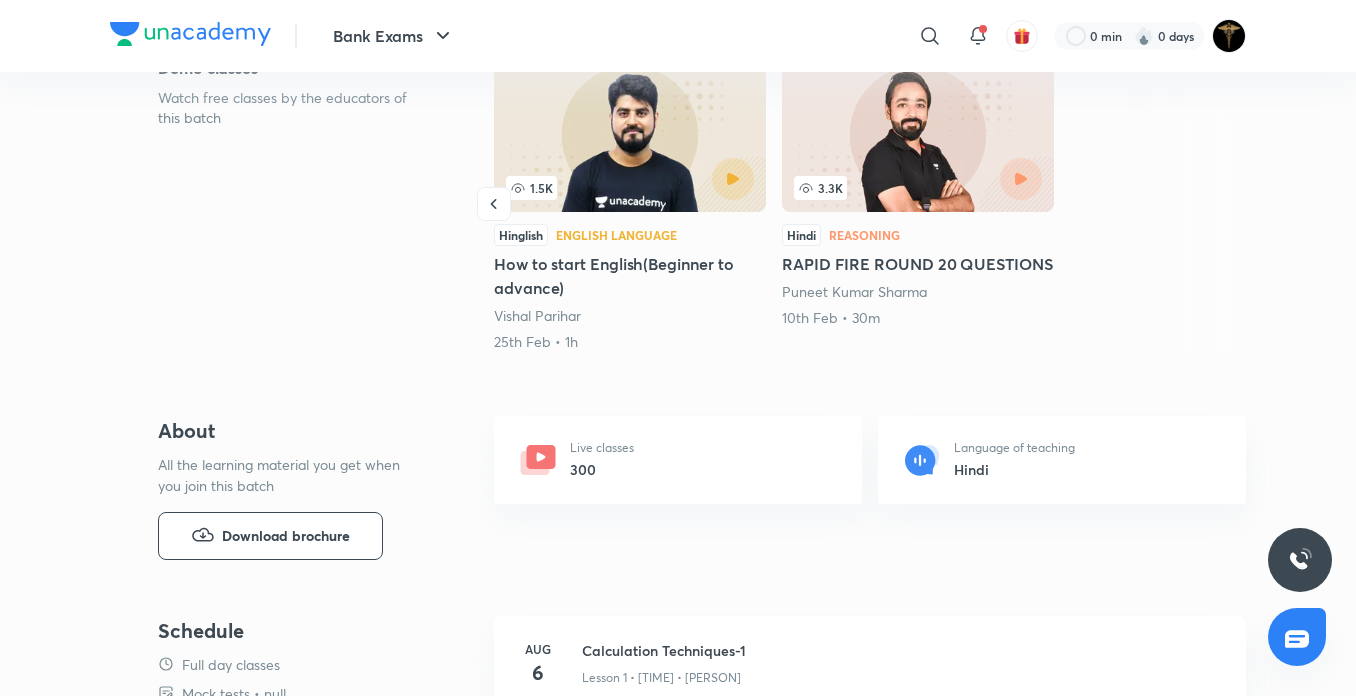 scroll, scrollTop: 0, scrollLeft: 0, axis: both 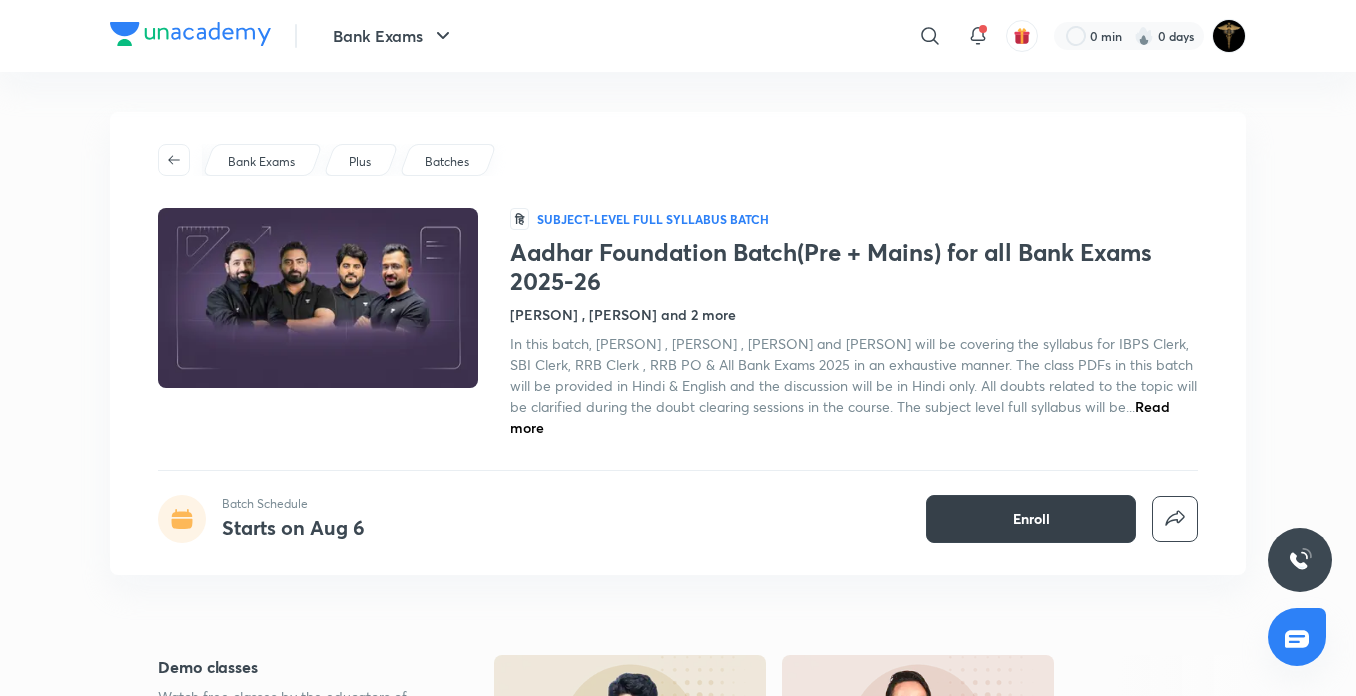 click on "Enroll" at bounding box center [1031, 519] 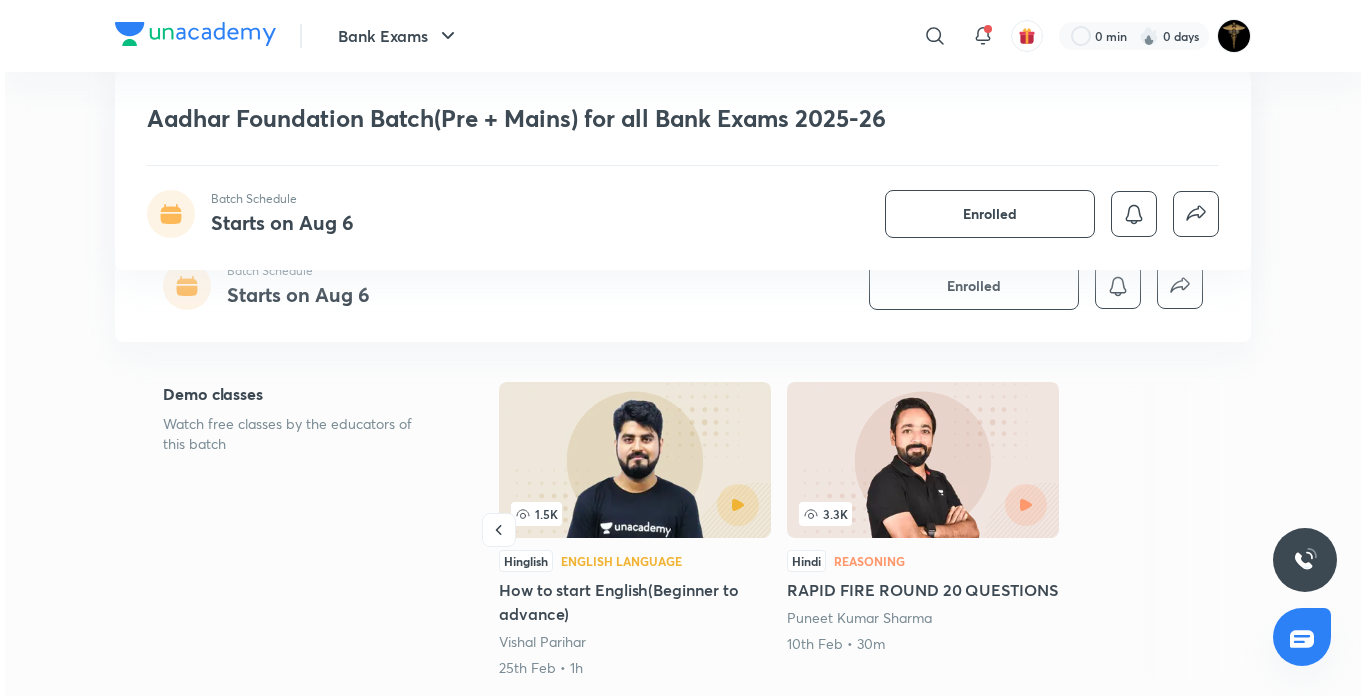 scroll, scrollTop: 700, scrollLeft: 0, axis: vertical 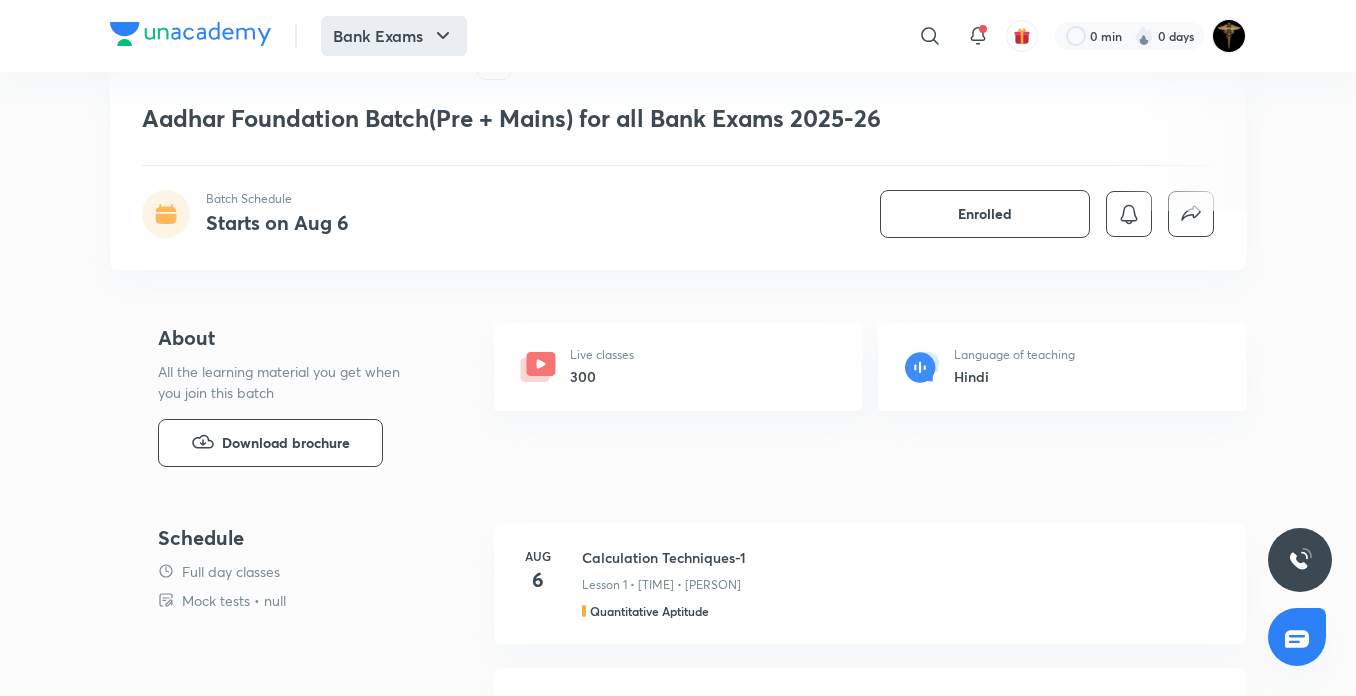 click on "Bank Exams" at bounding box center [394, 36] 